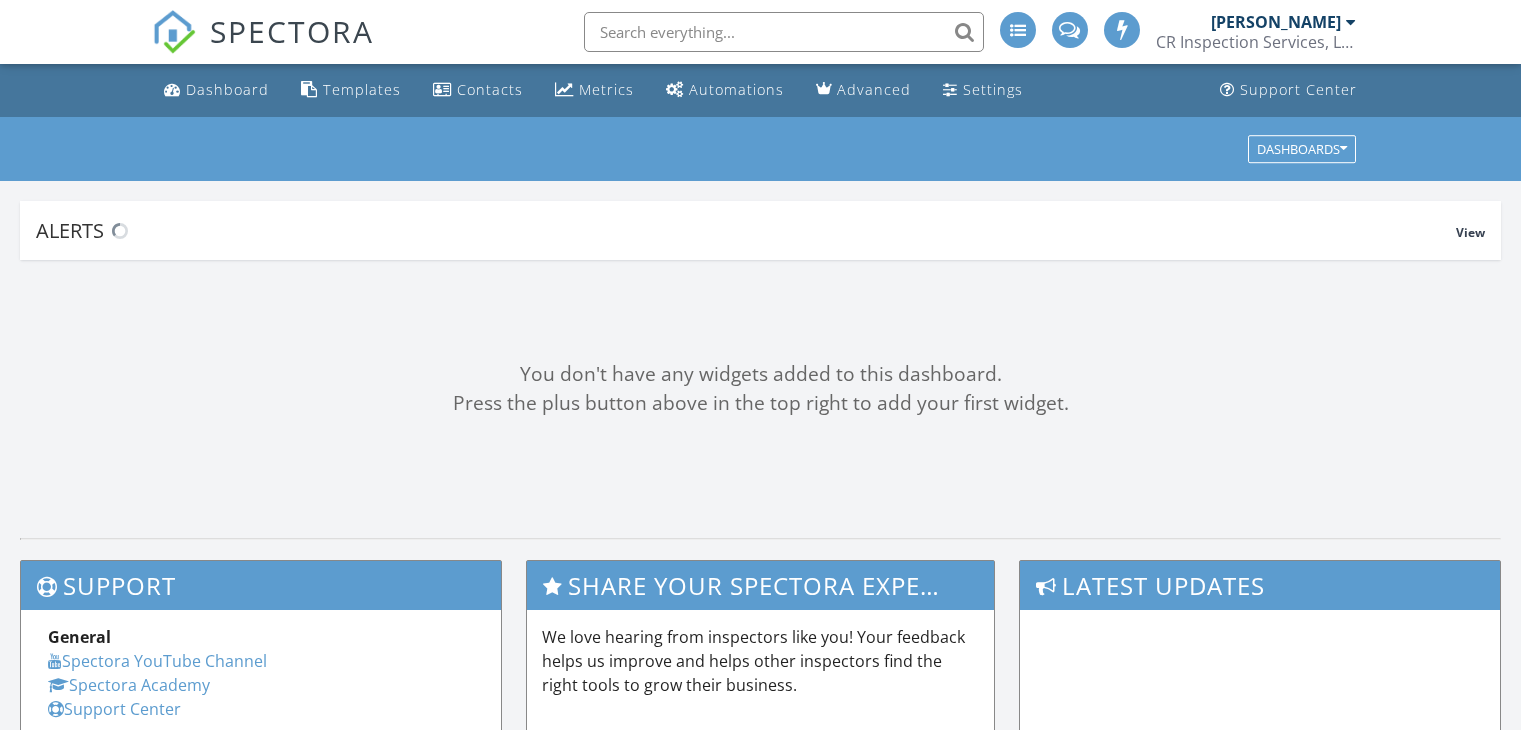 scroll, scrollTop: 0, scrollLeft: 0, axis: both 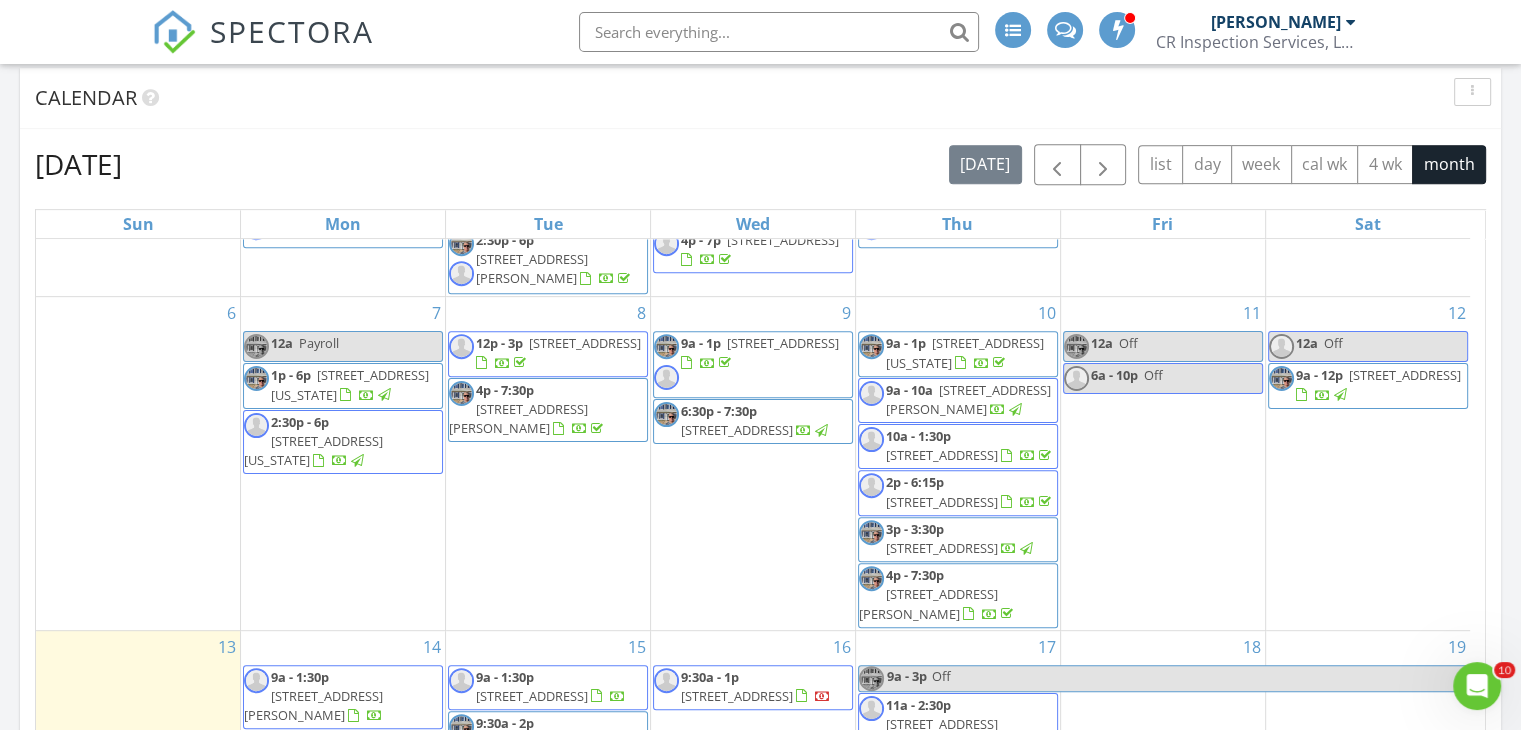 click on "10a - 1:30p" at bounding box center (918, 436) 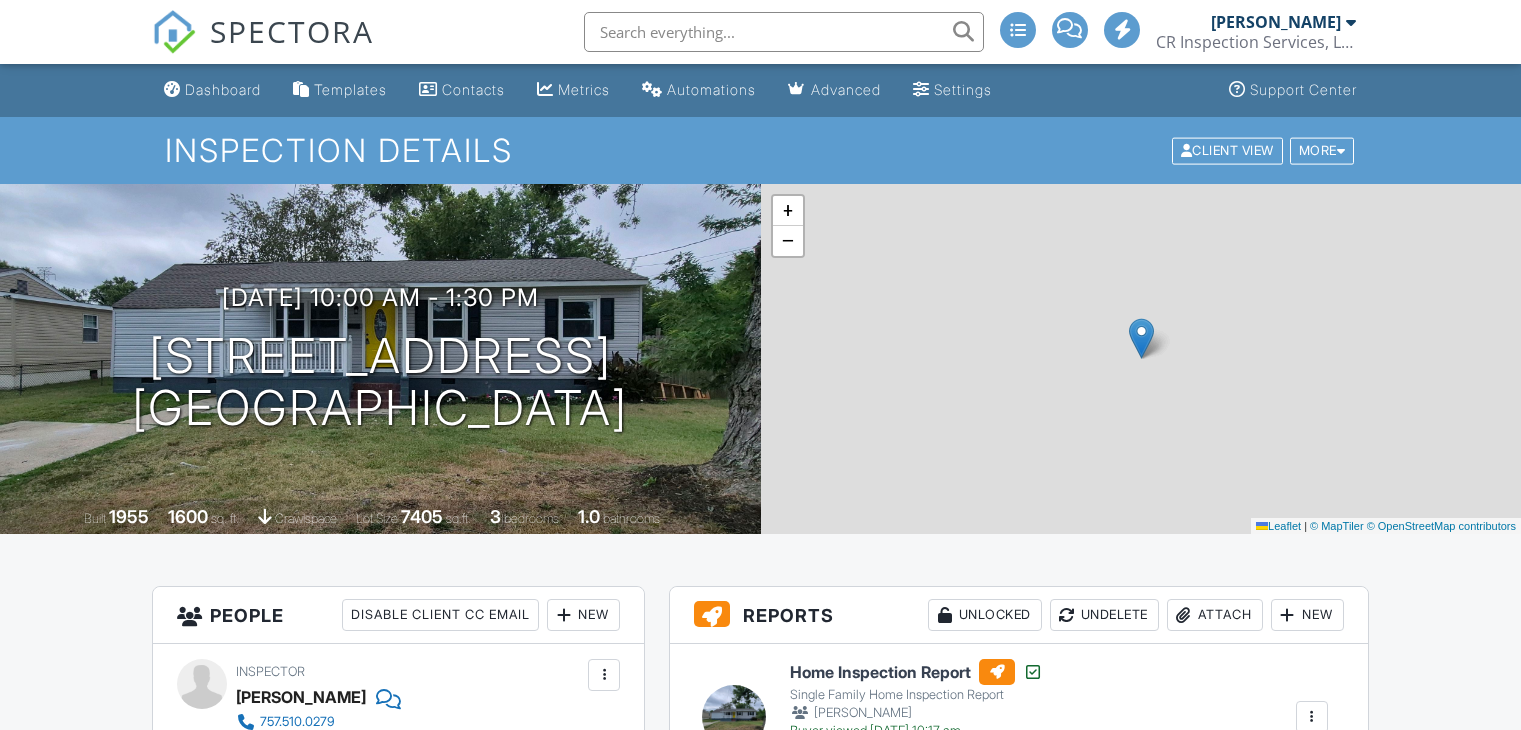 scroll, scrollTop: 0, scrollLeft: 0, axis: both 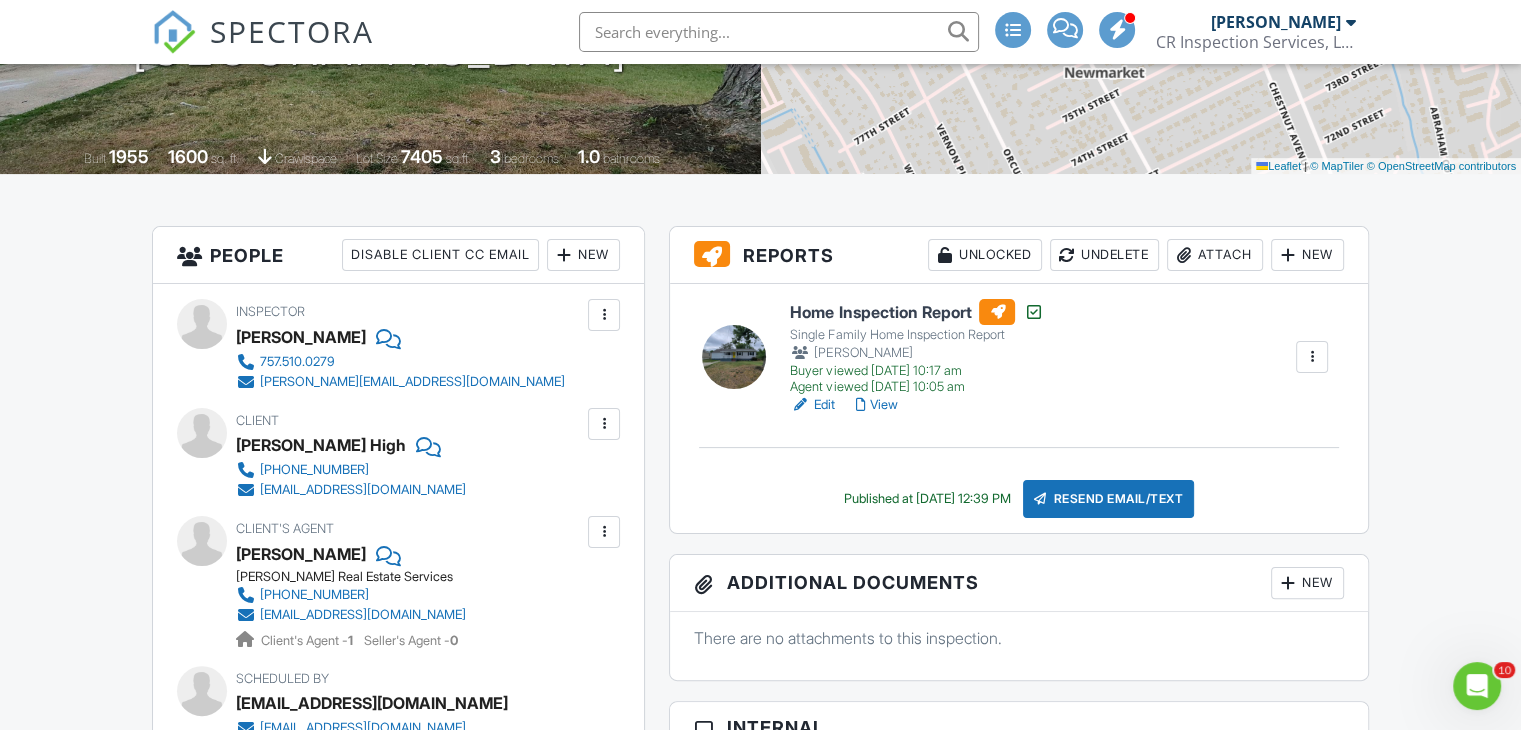 click on "View" at bounding box center [876, 405] 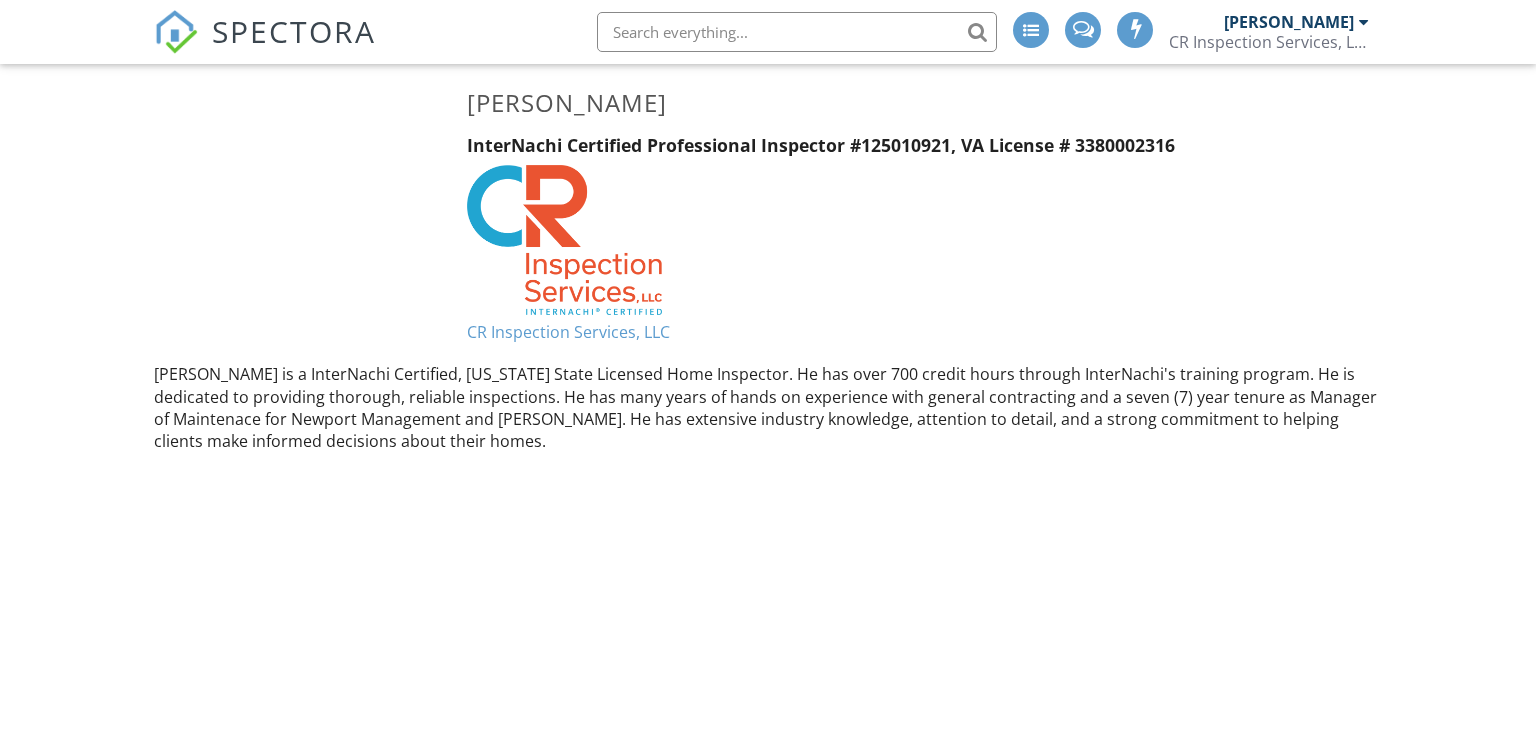 scroll, scrollTop: 0, scrollLeft: 0, axis: both 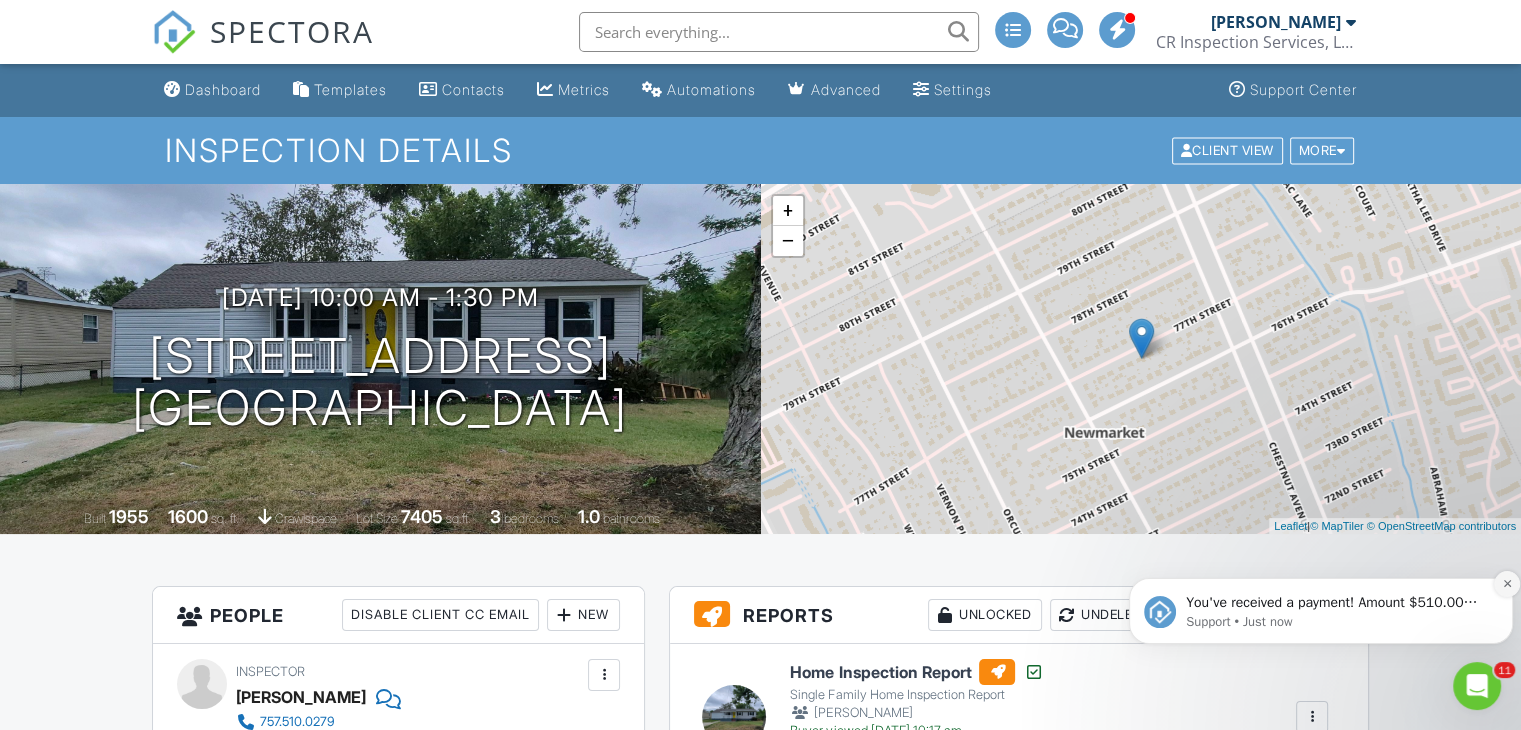 click 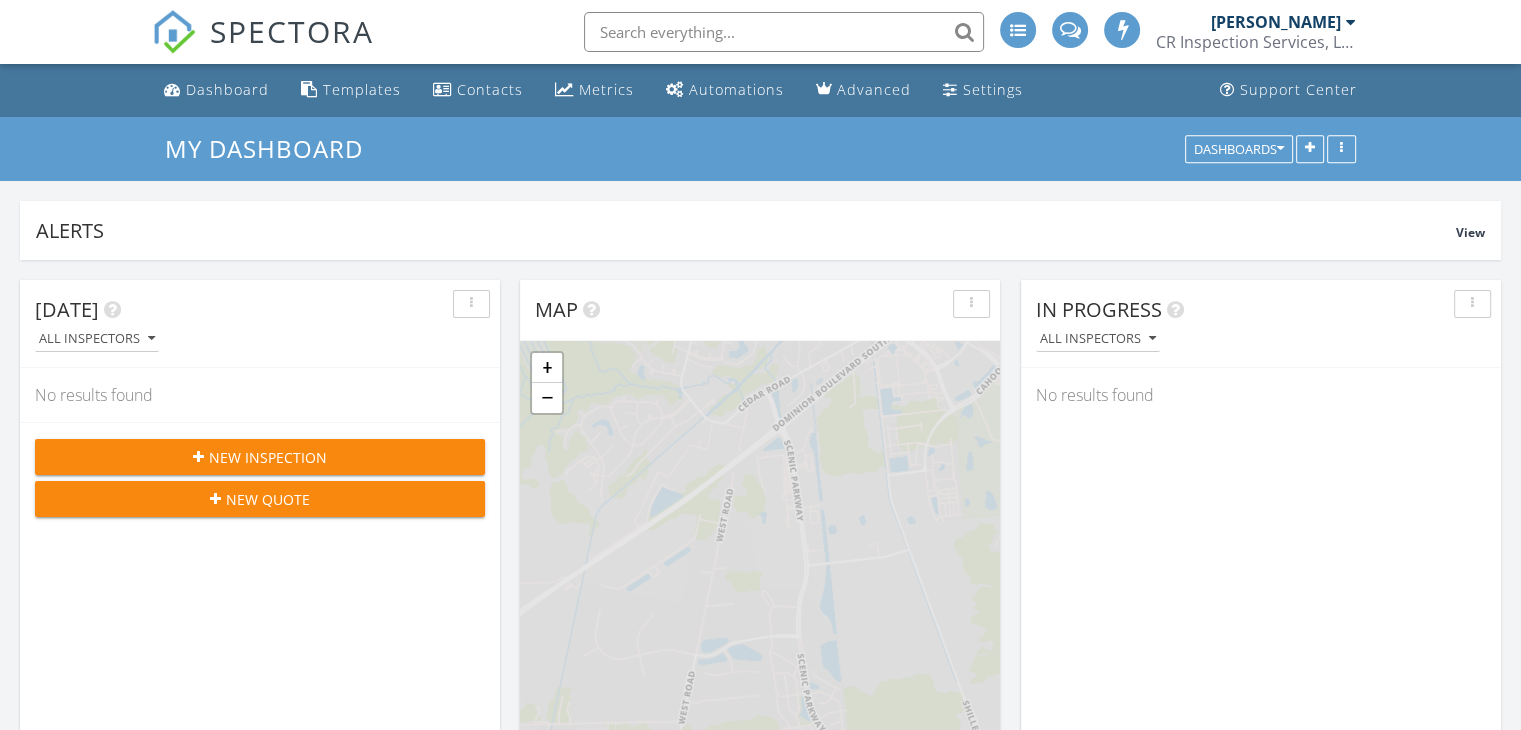 scroll, scrollTop: 812, scrollLeft: 0, axis: vertical 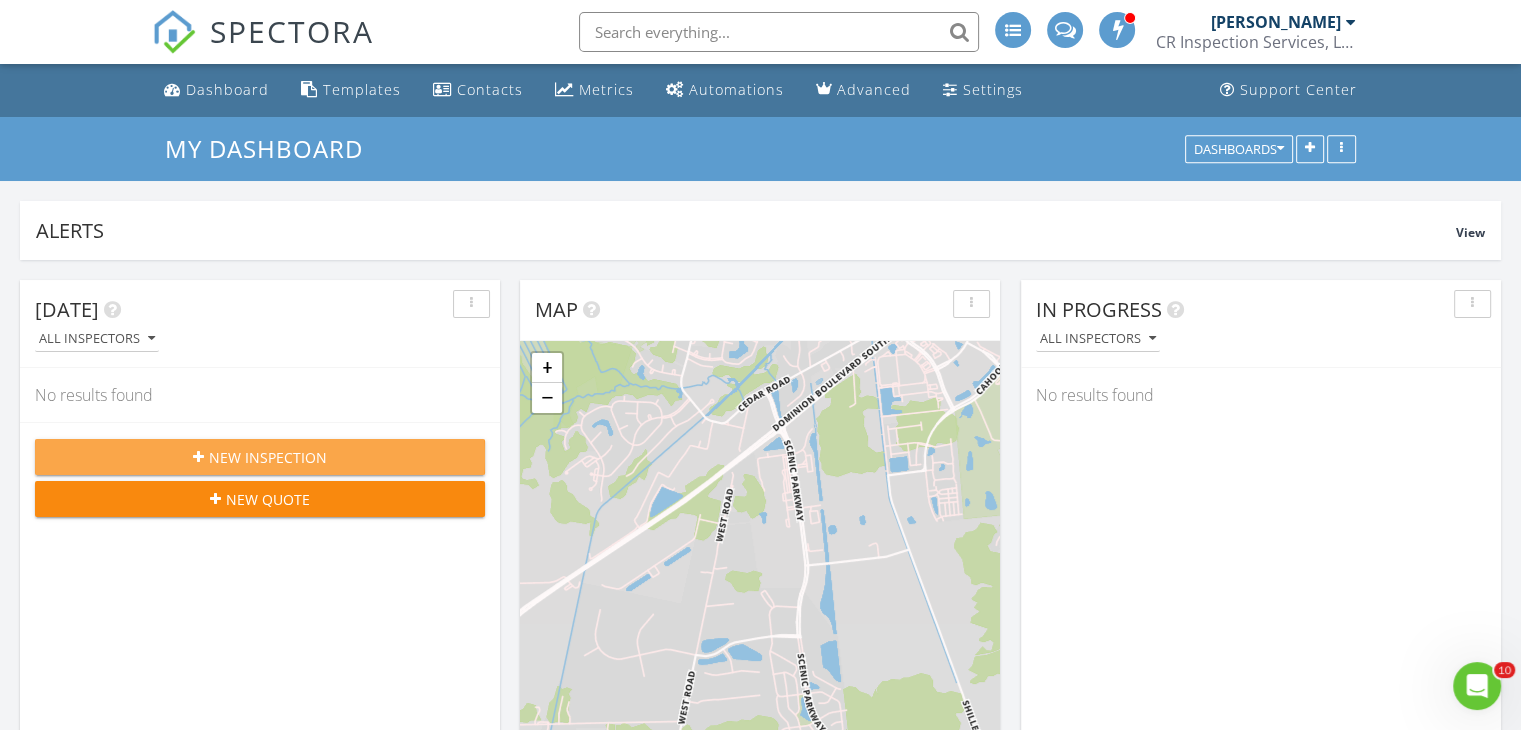 click on "New Inspection" at bounding box center (268, 457) 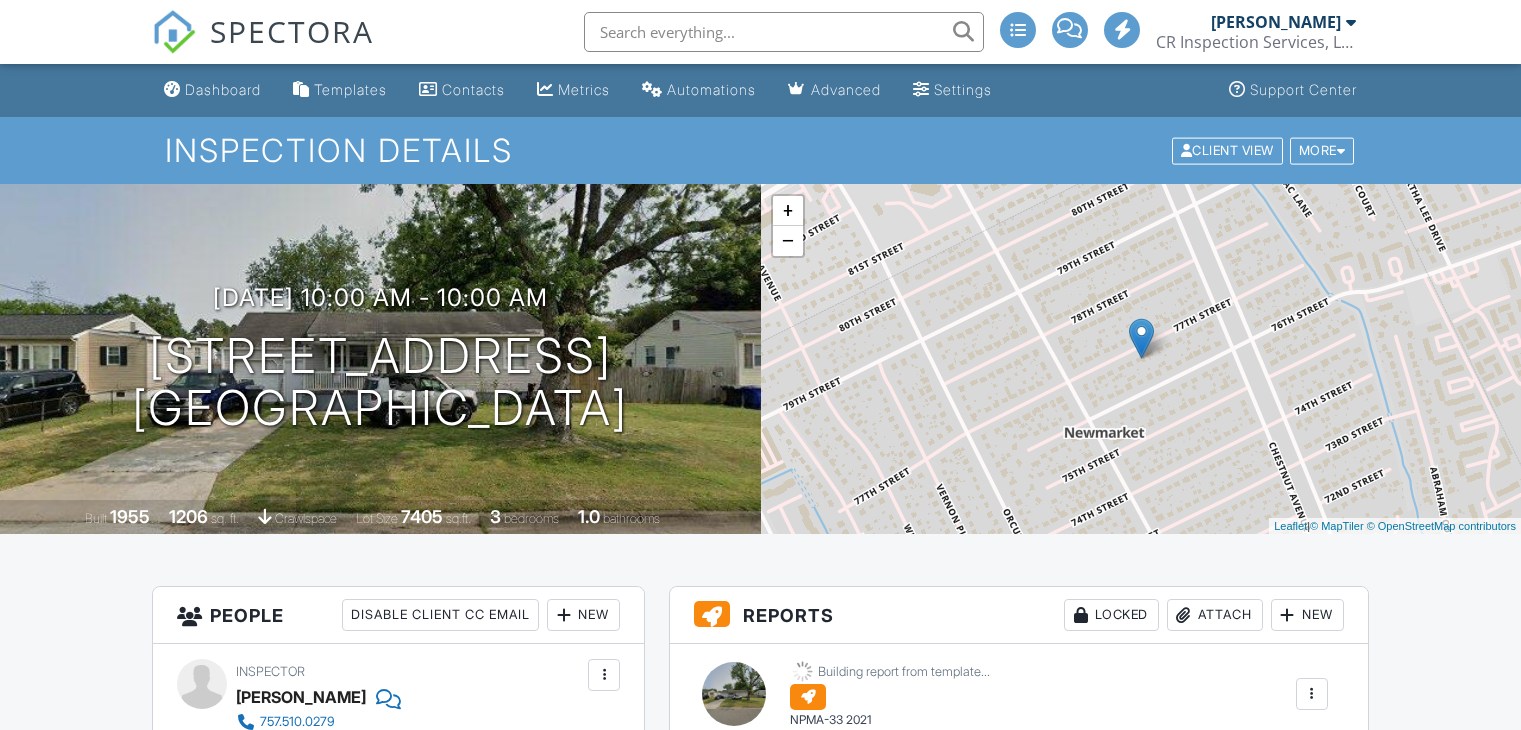 scroll, scrollTop: 0, scrollLeft: 0, axis: both 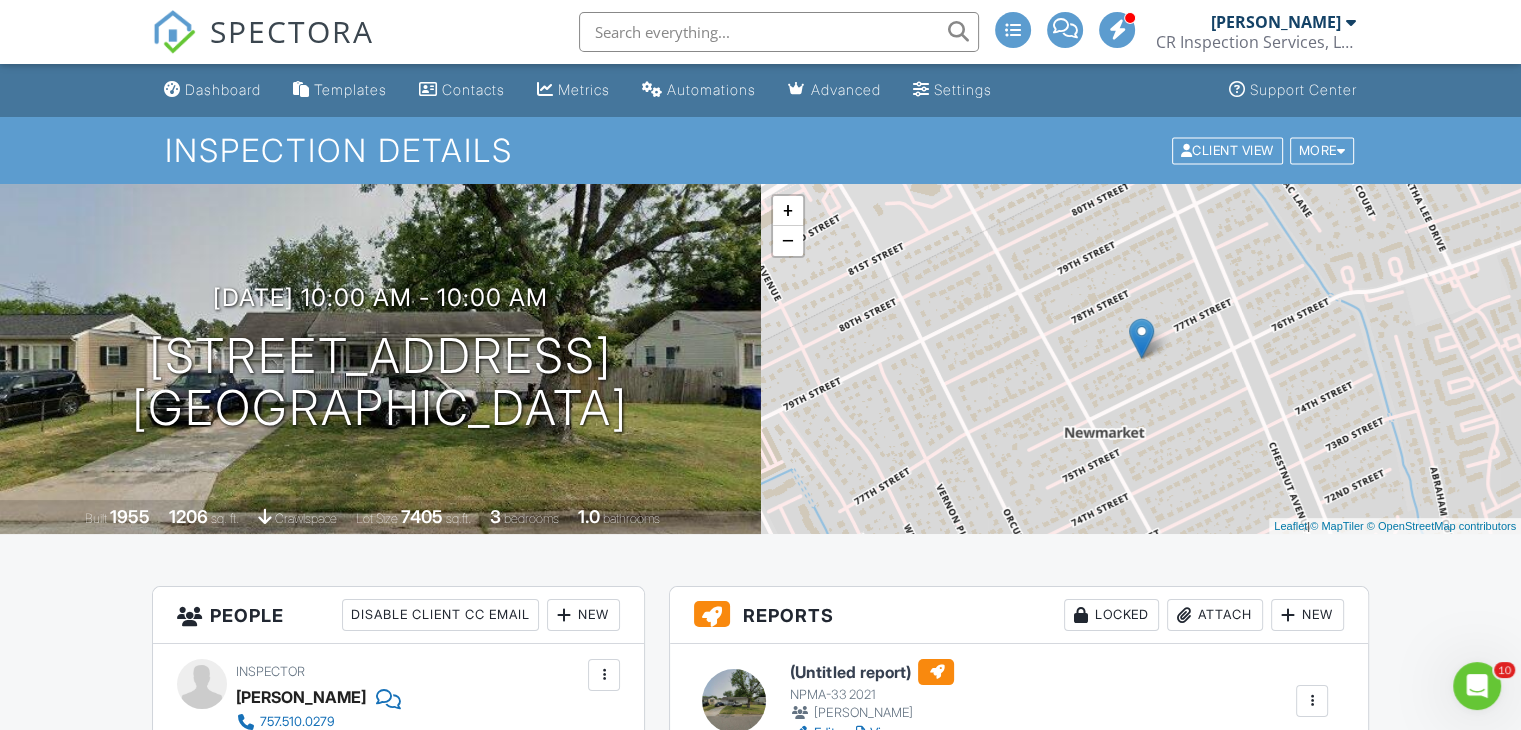 click on "(Untitled report)" at bounding box center [872, 672] 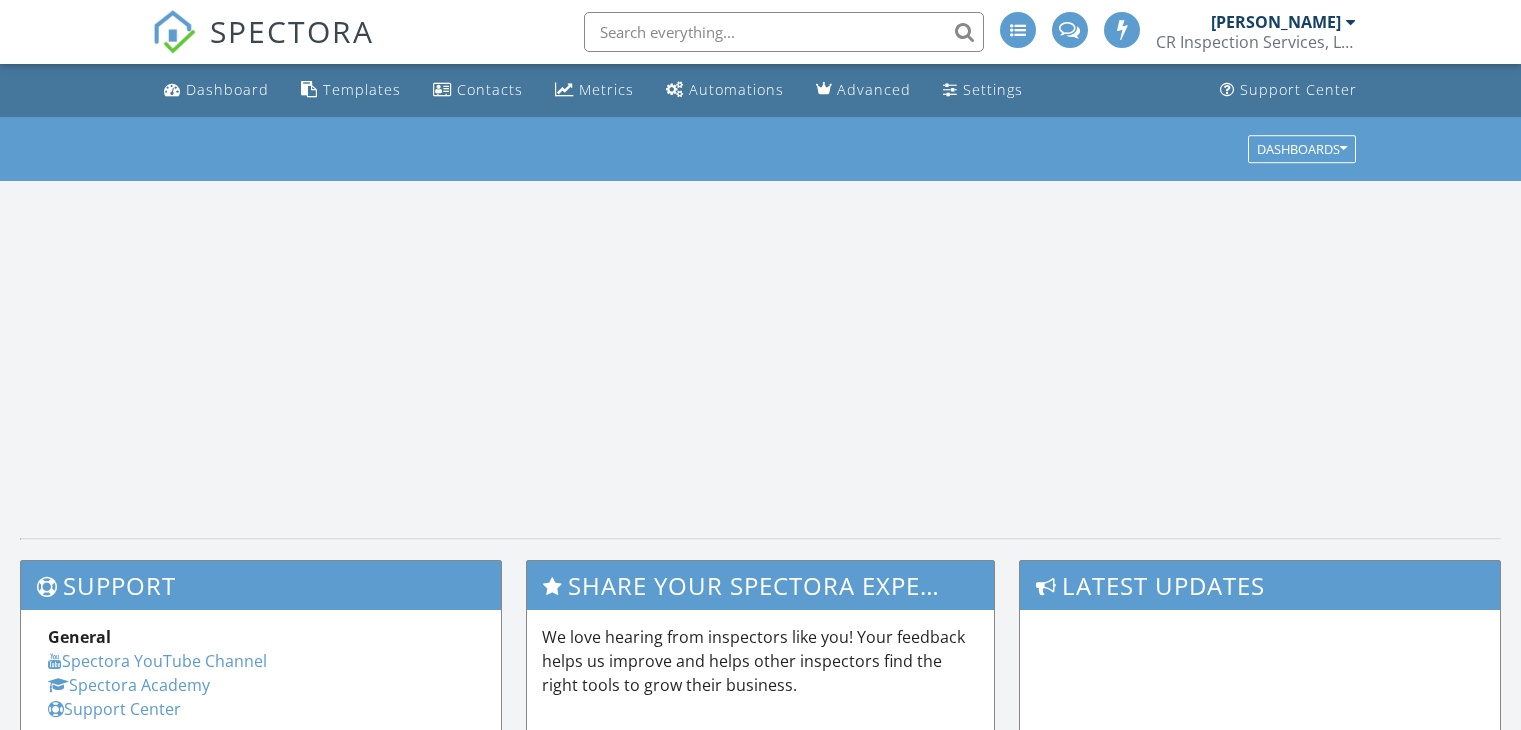 scroll, scrollTop: 0, scrollLeft: 0, axis: both 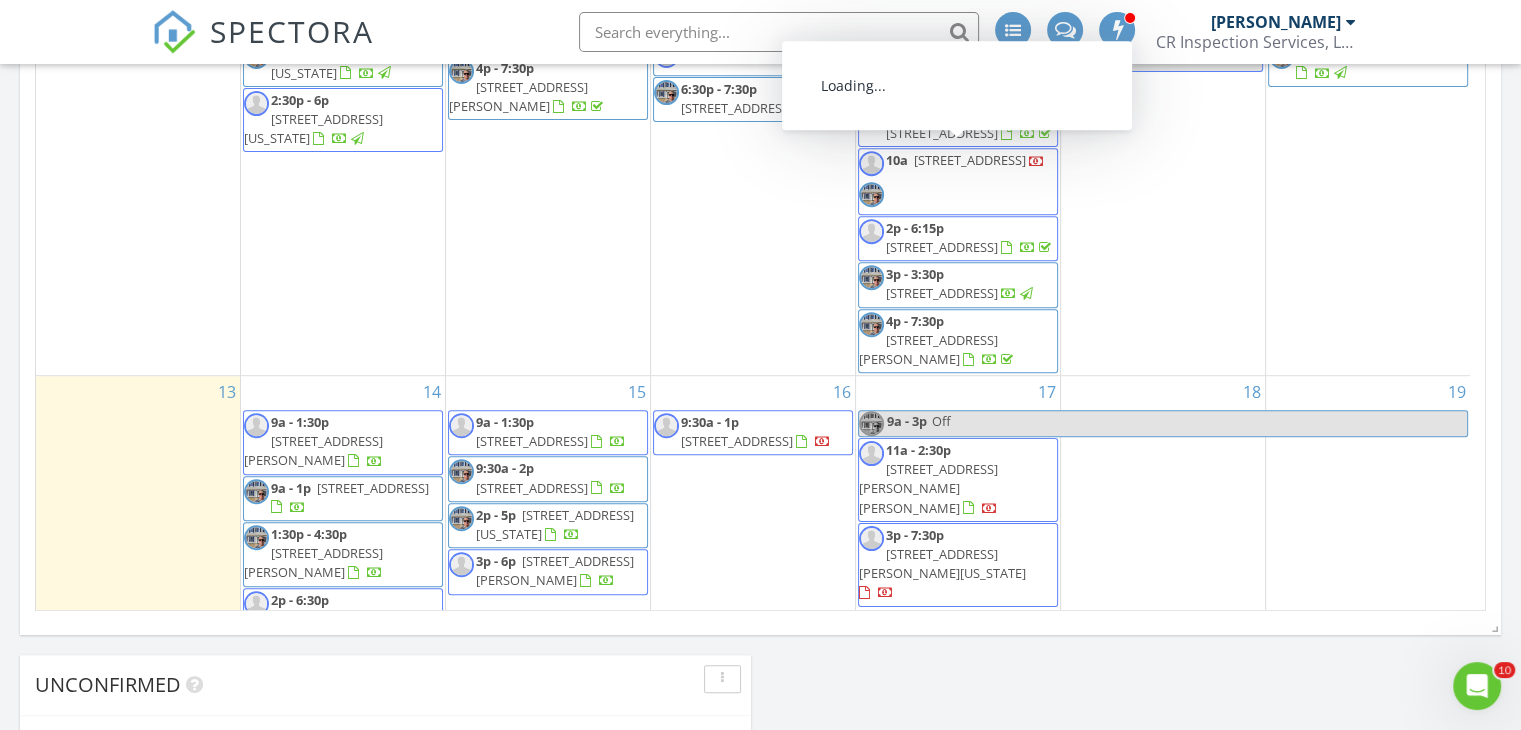 click on "1110 77th St, Newport News 23605" at bounding box center (942, 133) 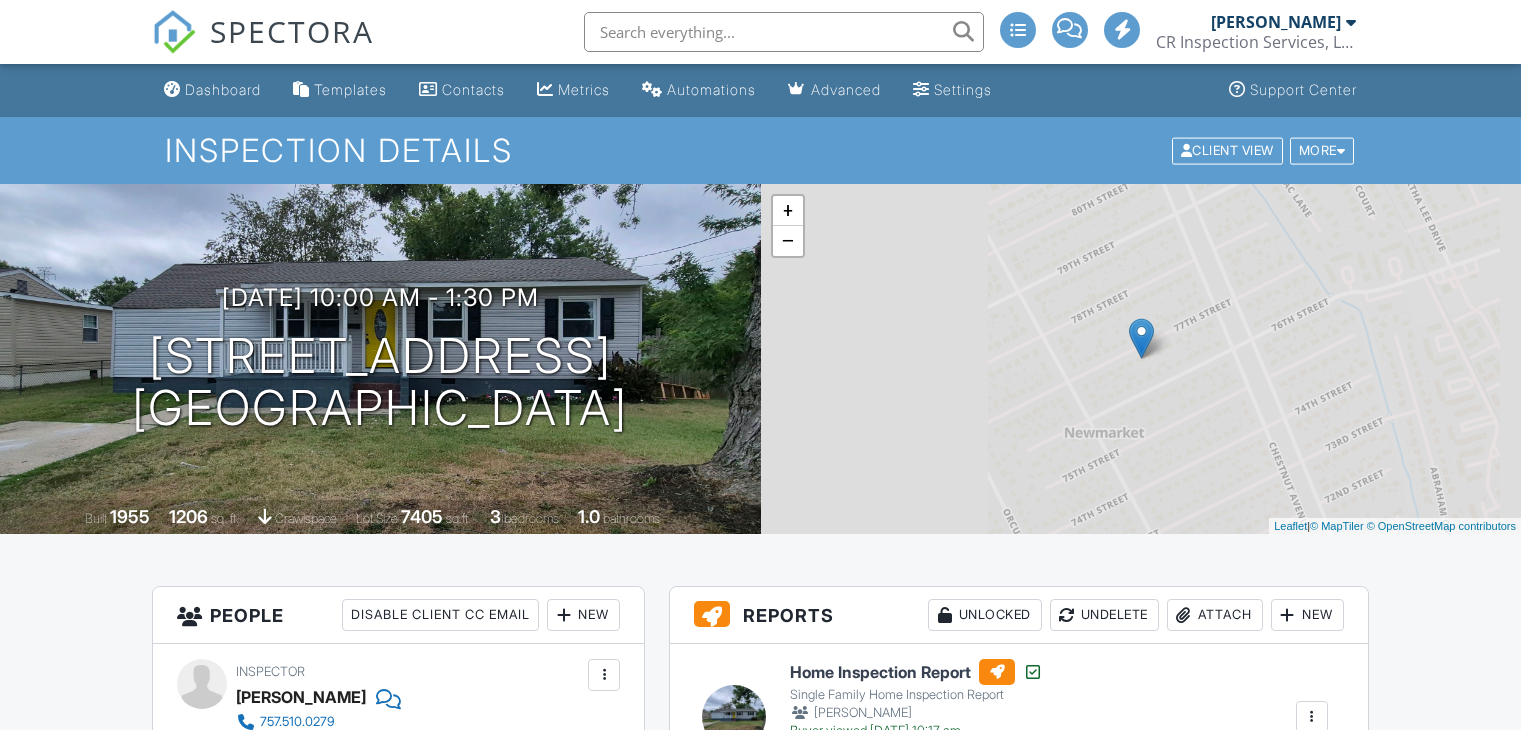 scroll, scrollTop: 0, scrollLeft: 0, axis: both 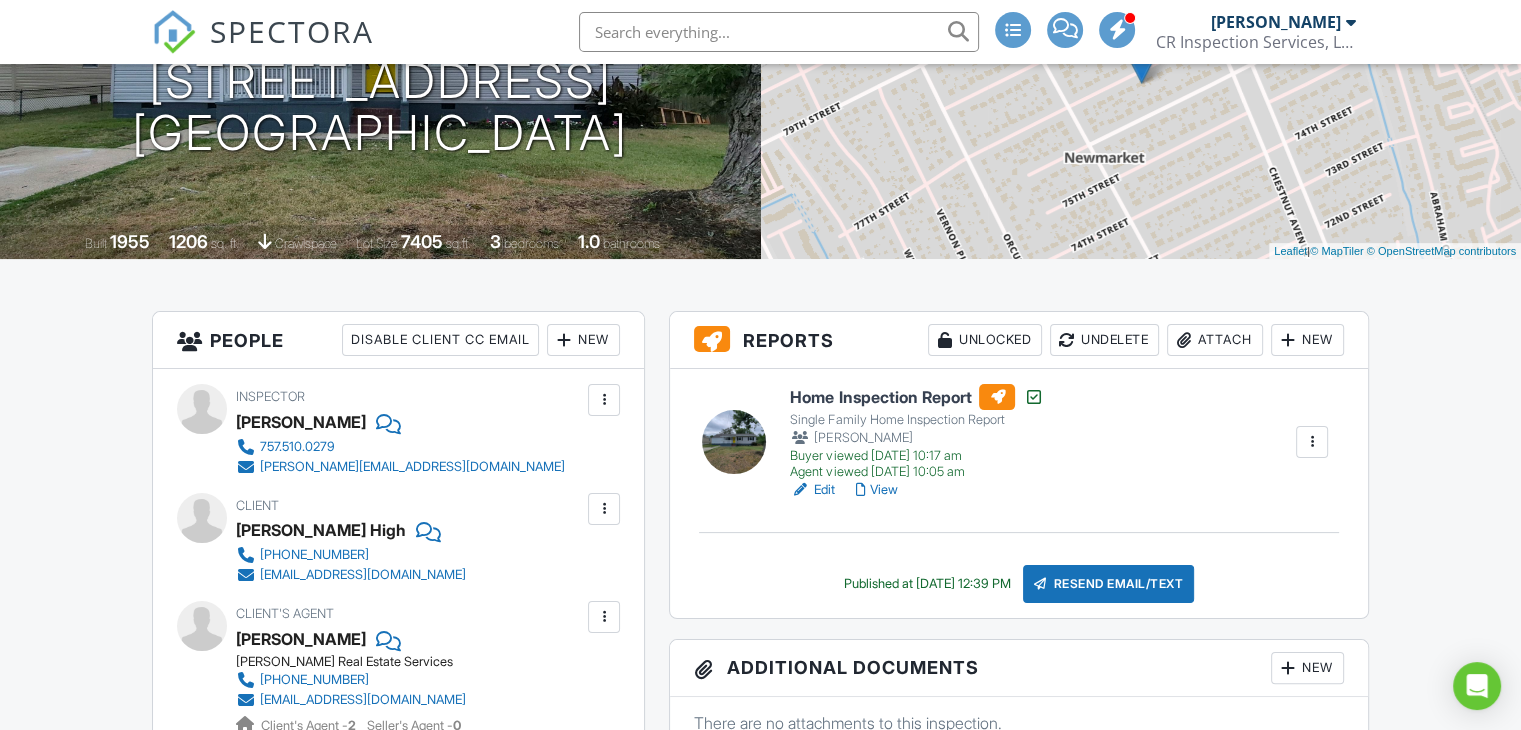 click on "SPECTORA
[PERSON_NAME]
CR Inspection Services, LLC
Role:
Inspector
Change Role
Dashboard
New Inspection
Inspections
Calendar
Template Editor
Contacts
Automations
Team
Metrics
Payments
Data Exports
Billing
Conversations
Tasks
Reporting
Advanced
Equipment
Settings
What's New
Sign Out
Change Active Role
Your account has more than one possible role. Please choose how you'd like to view the site:
Company/Agency
City
Role
Dashboard
Templates
Contacts
Metrics
Automations
Advanced
Settings
Support Center
Inspection Details
Client View
More" at bounding box center [760, 1692] 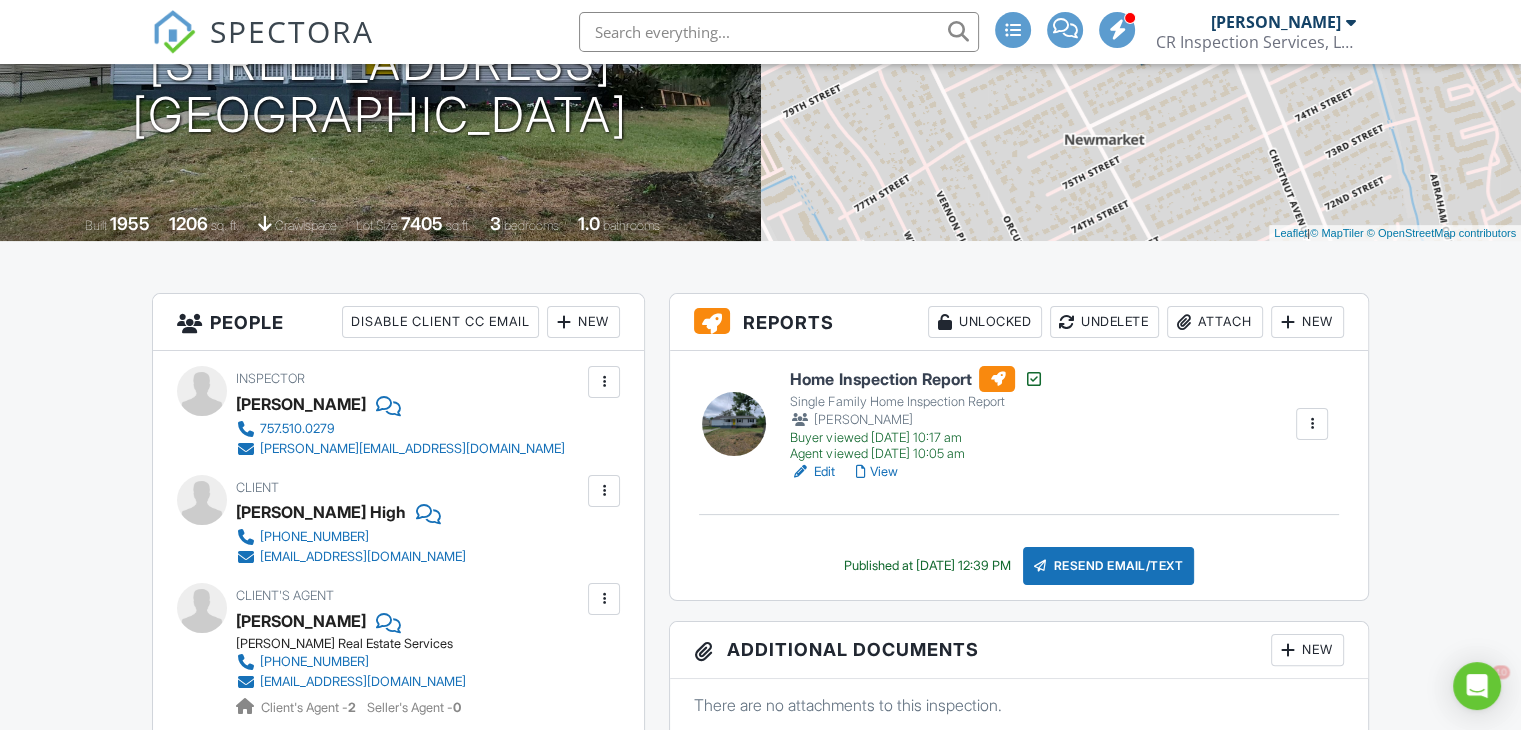scroll, scrollTop: 0, scrollLeft: 0, axis: both 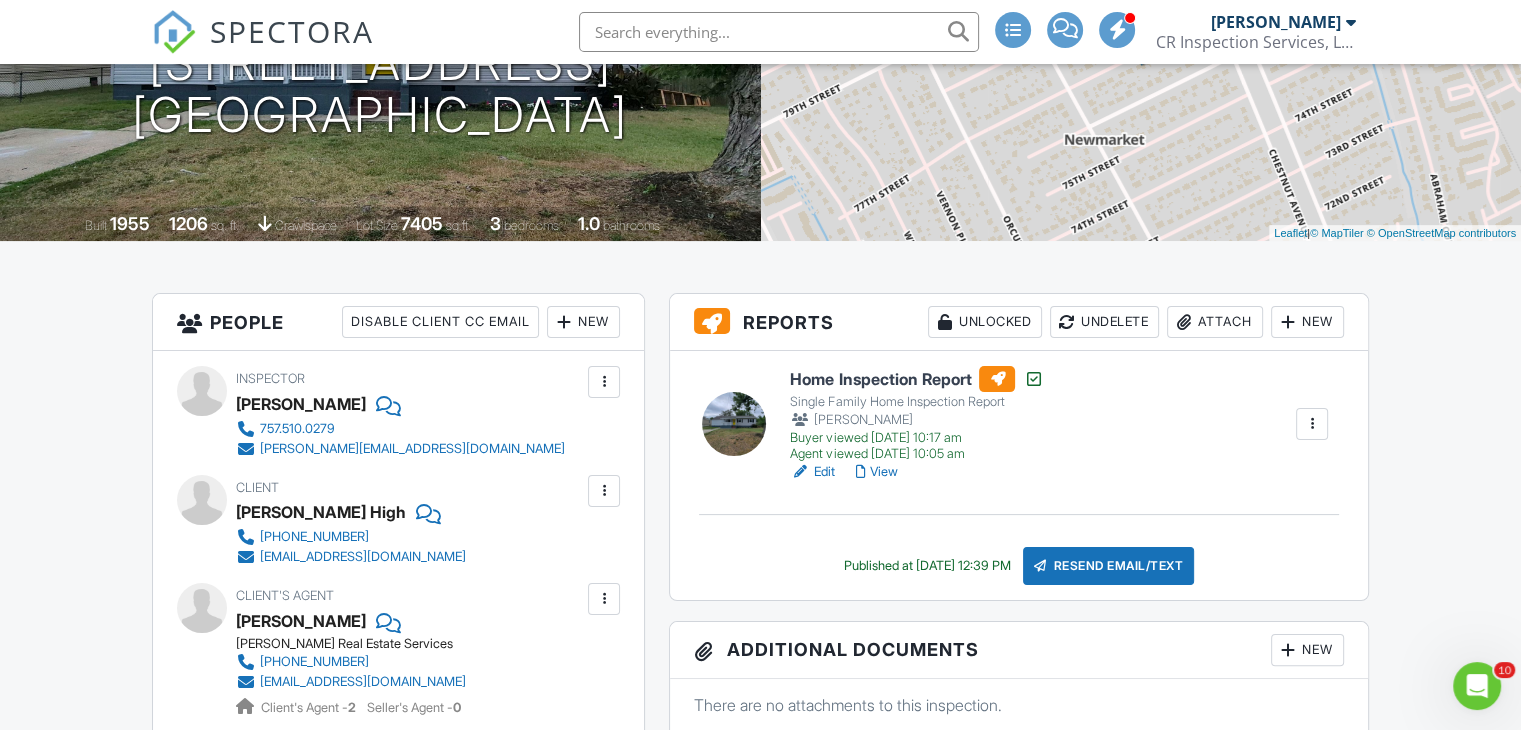 click on "Edit" at bounding box center [812, 472] 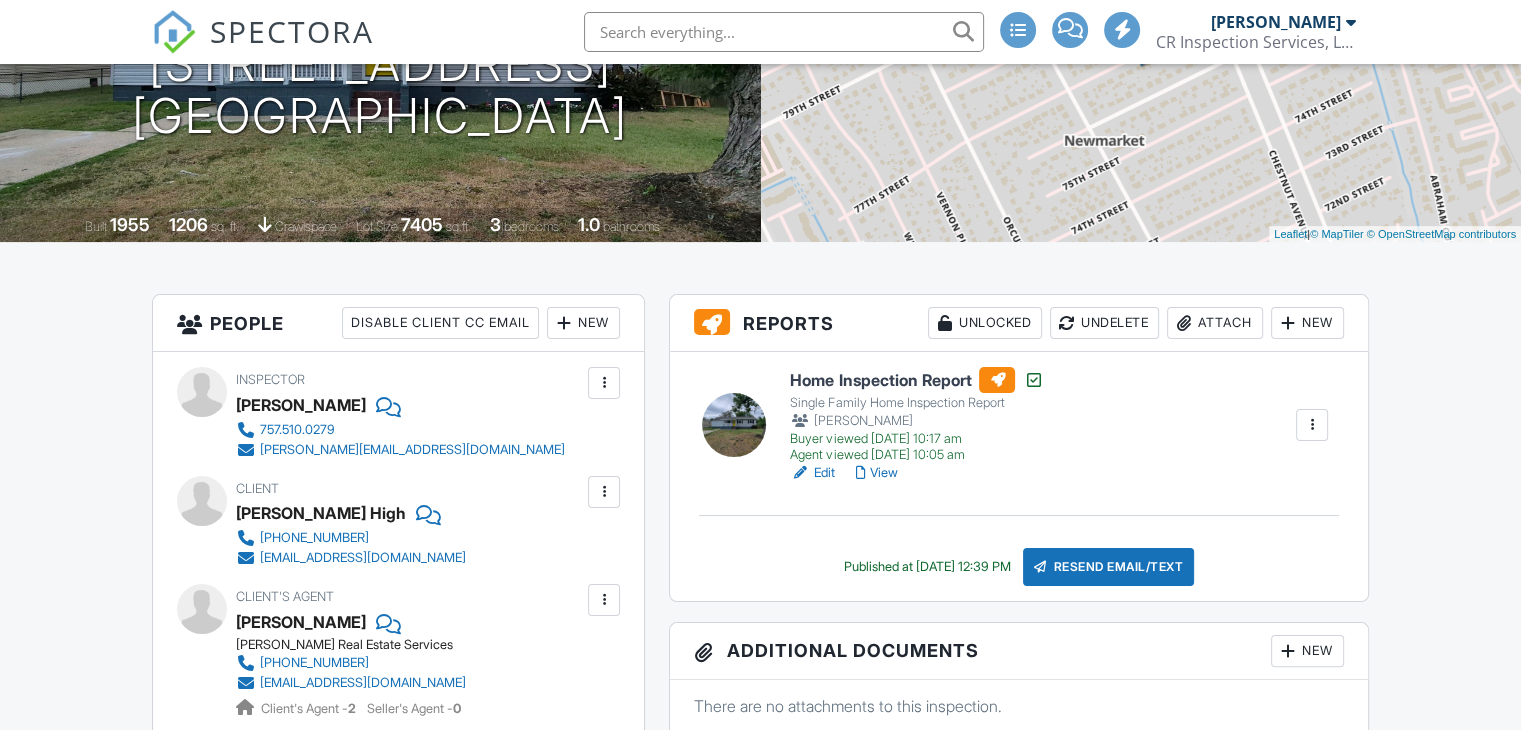 scroll, scrollTop: 293, scrollLeft: 0, axis: vertical 